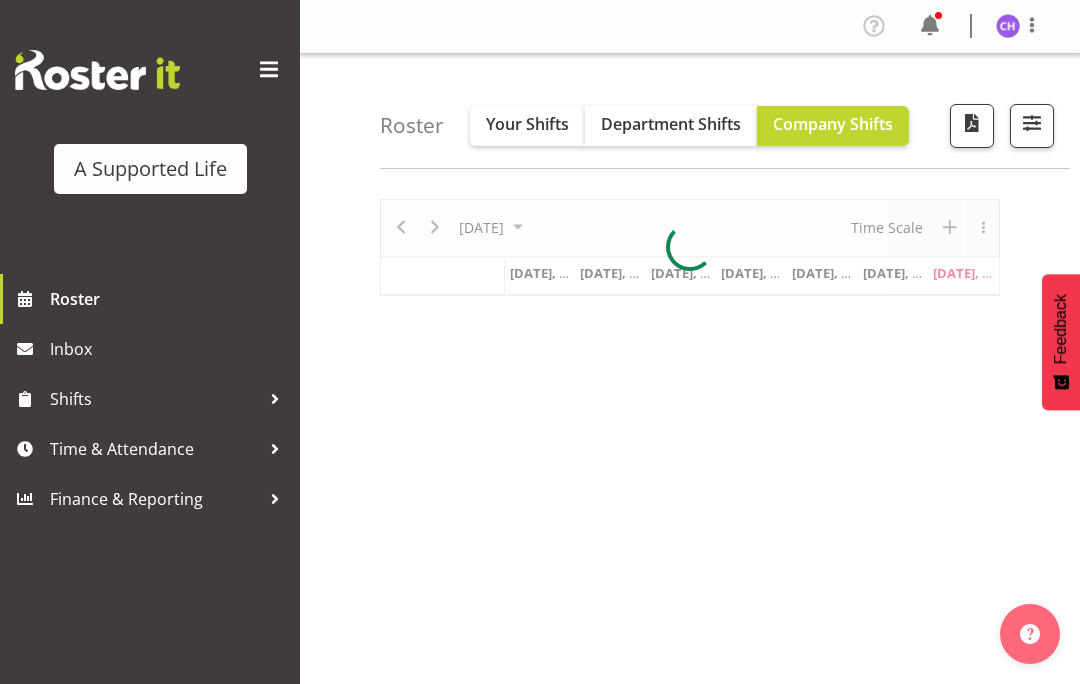 scroll, scrollTop: 0, scrollLeft: 0, axis: both 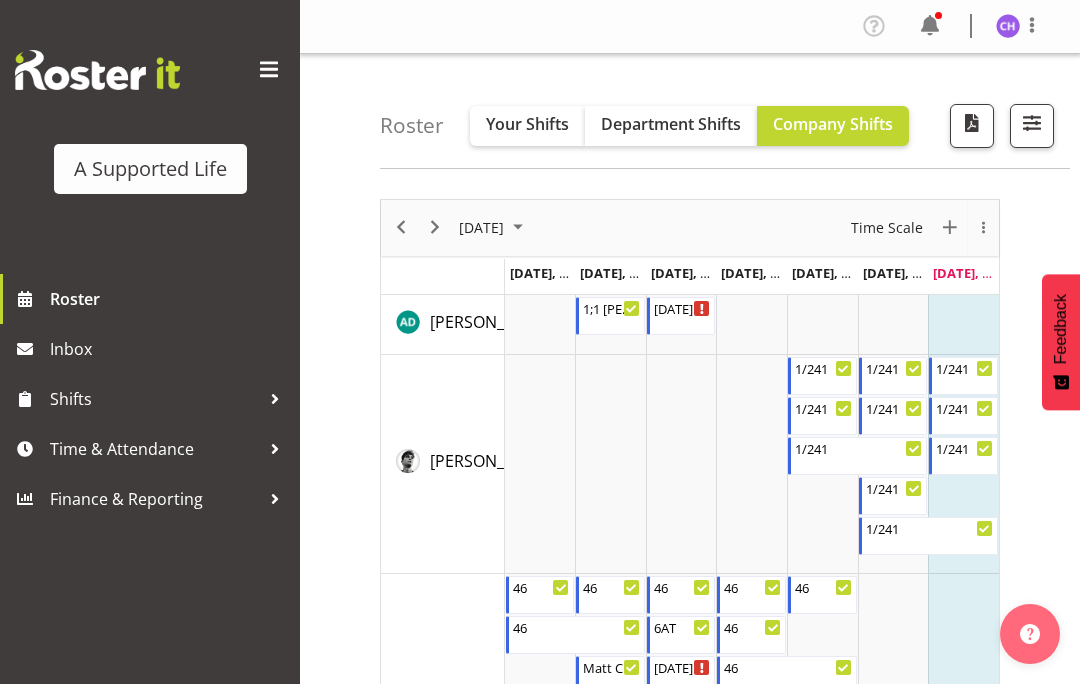 click at bounding box center [1032, 126] 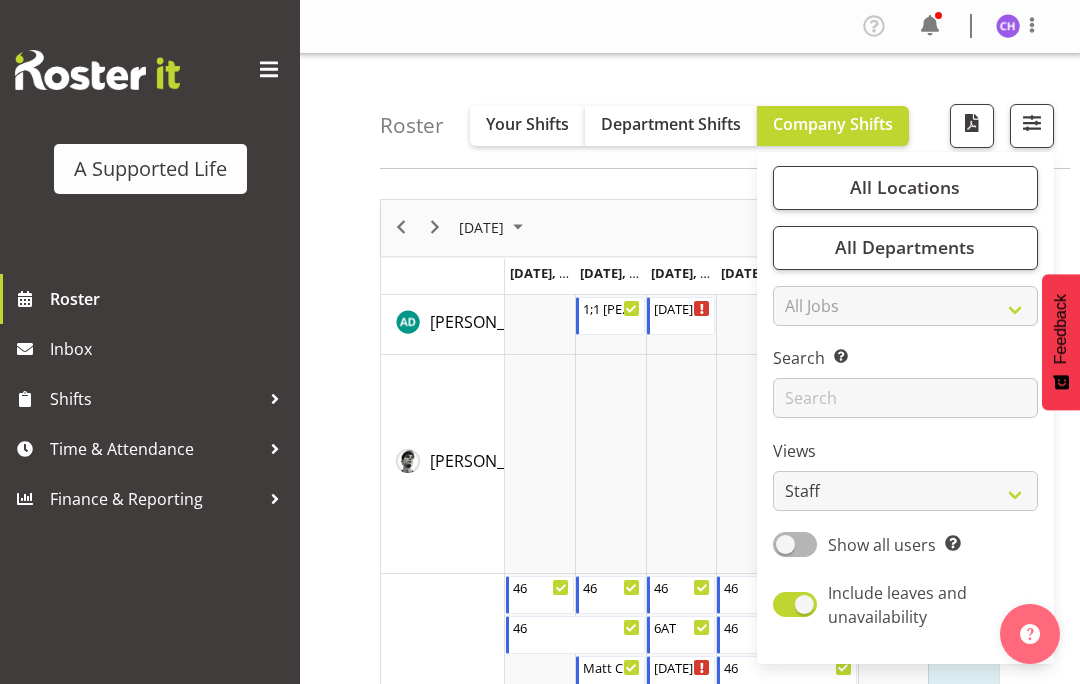 click on "All Locations" at bounding box center [905, 187] 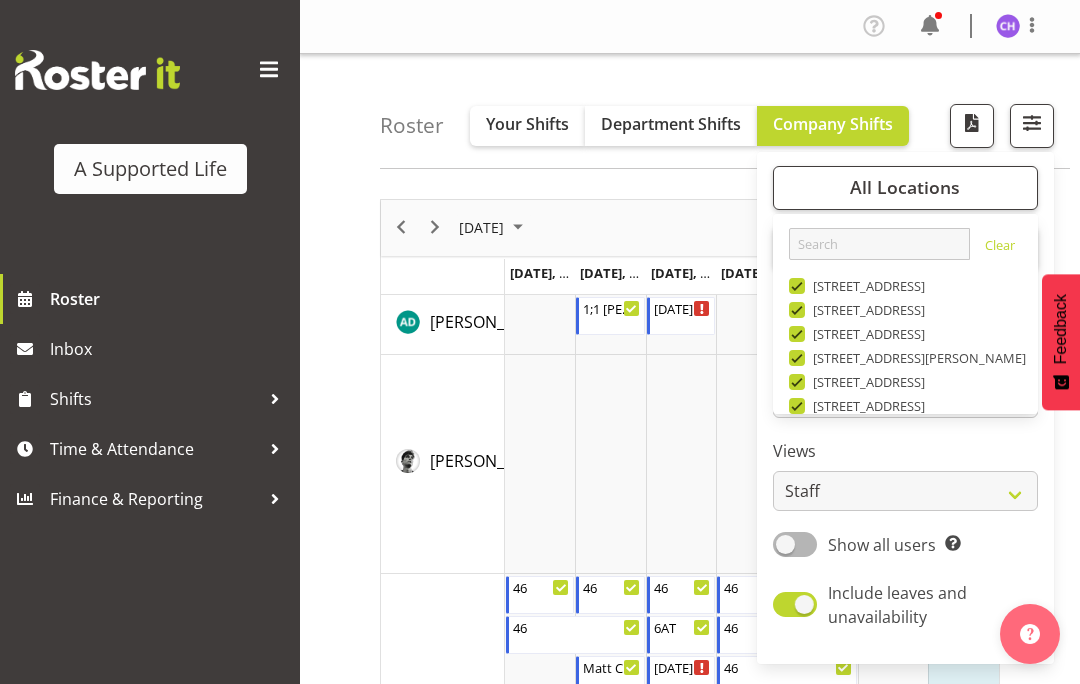 click on "Clear" at bounding box center (1000, 248) 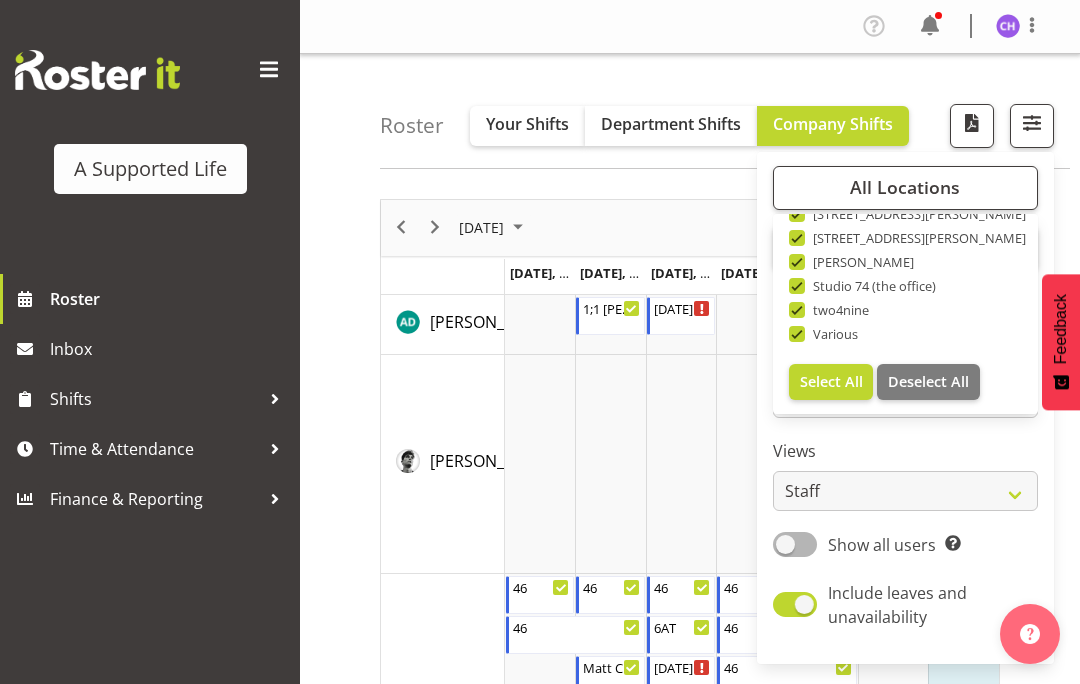 scroll, scrollTop: 672, scrollLeft: 0, axis: vertical 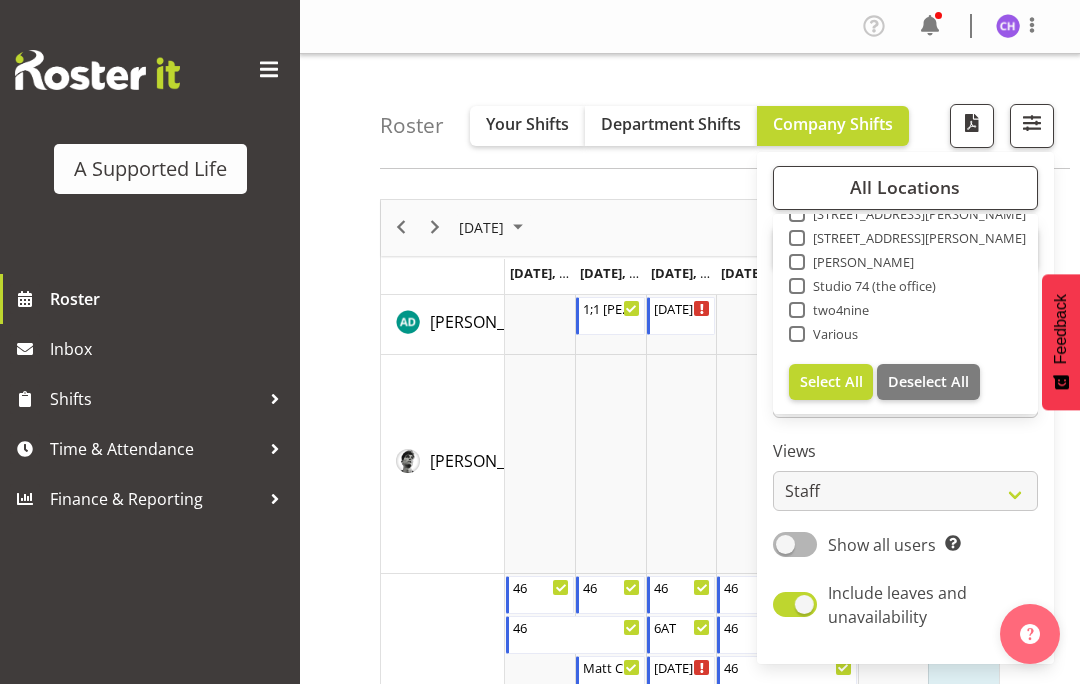 checkbox on "false" 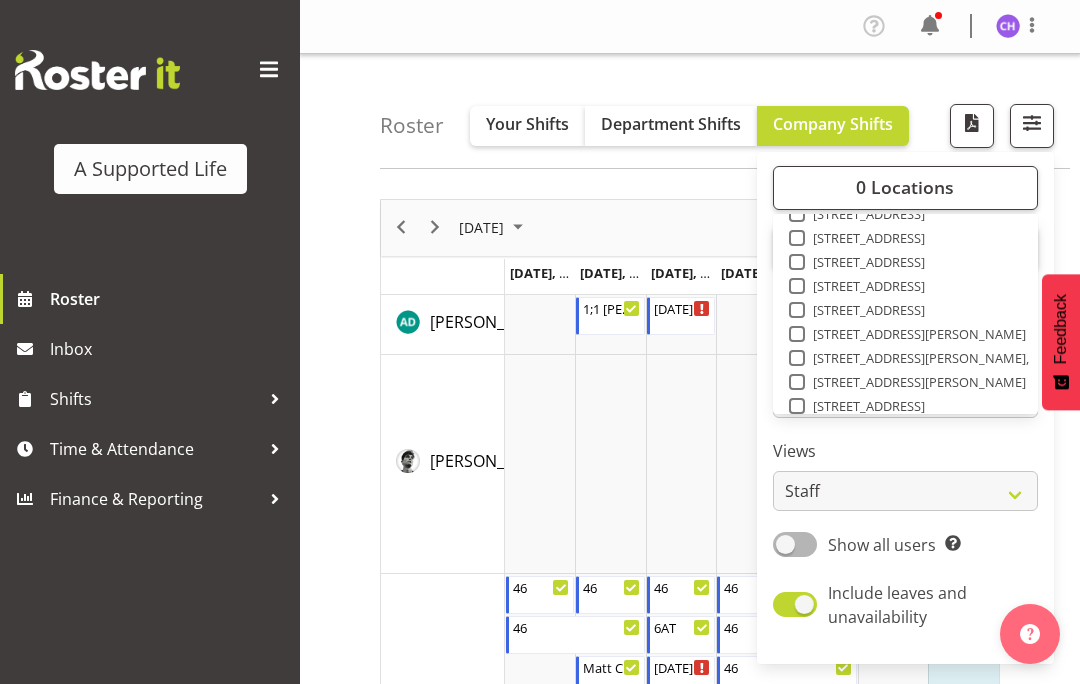scroll, scrollTop: 407, scrollLeft: 0, axis: vertical 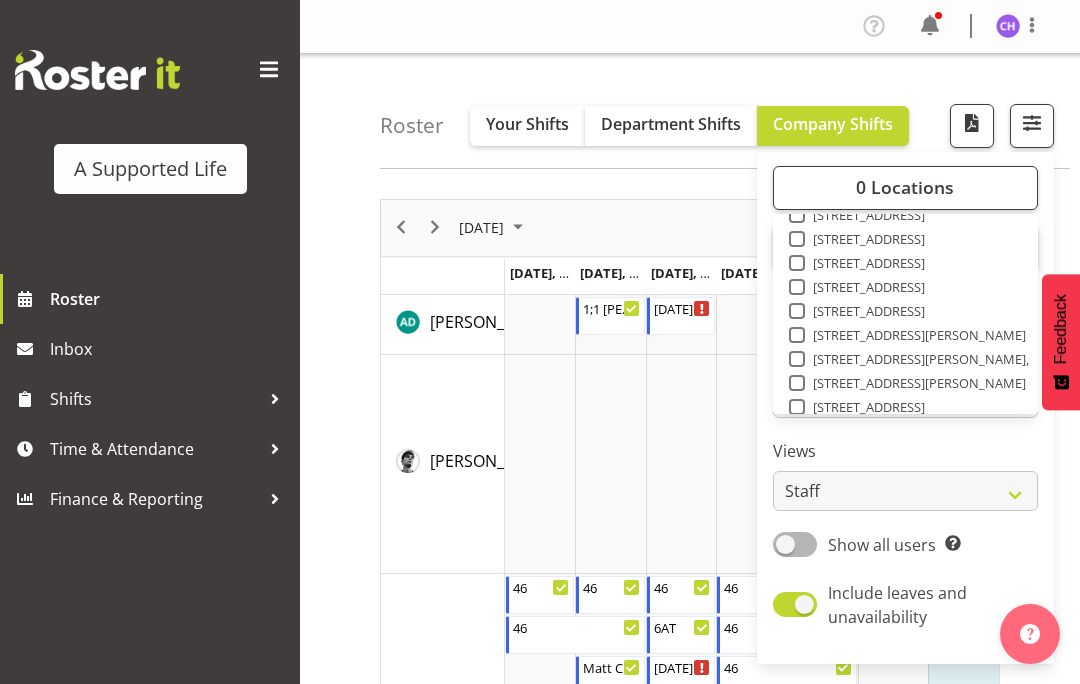 click at bounding box center (797, 335) 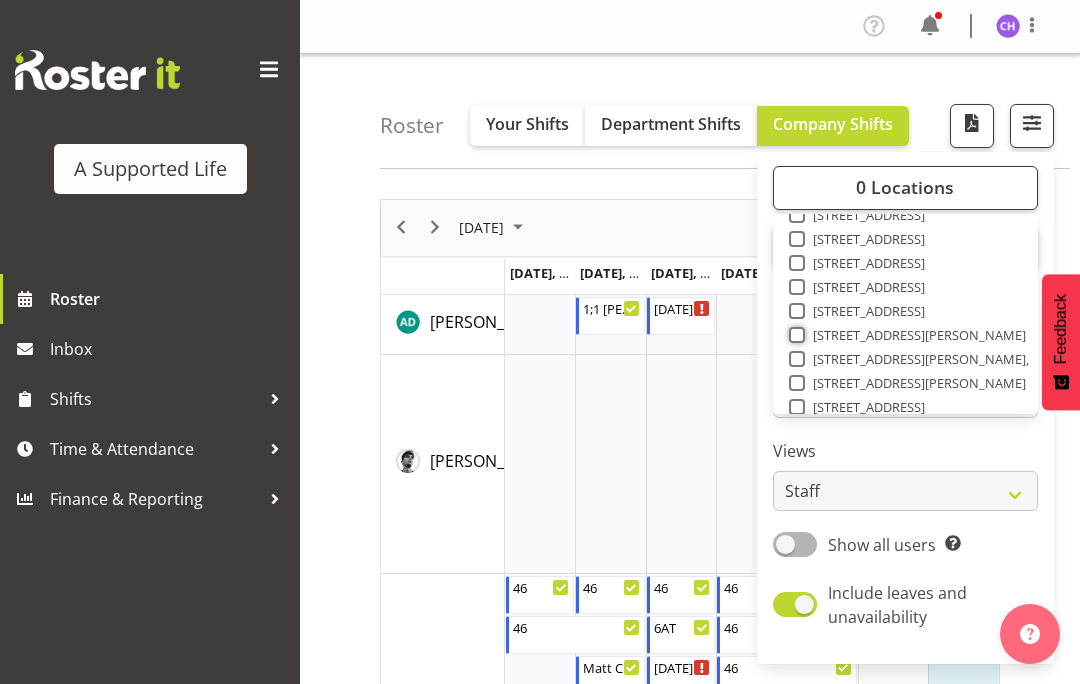 checkbox on "true" 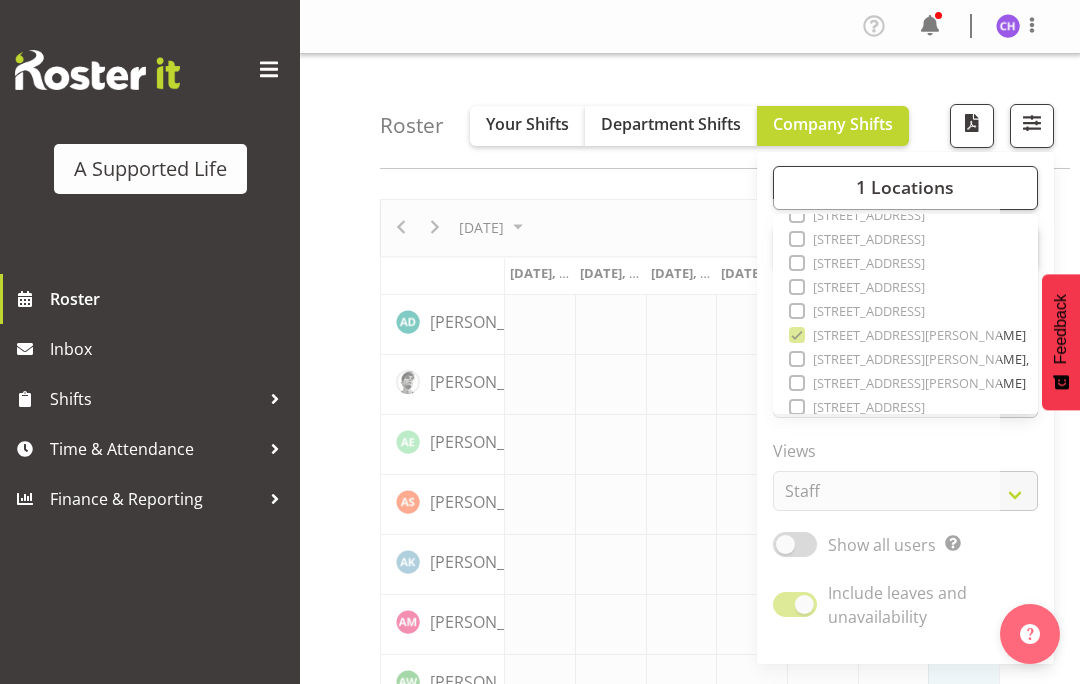 click at bounding box center (690, 3247) 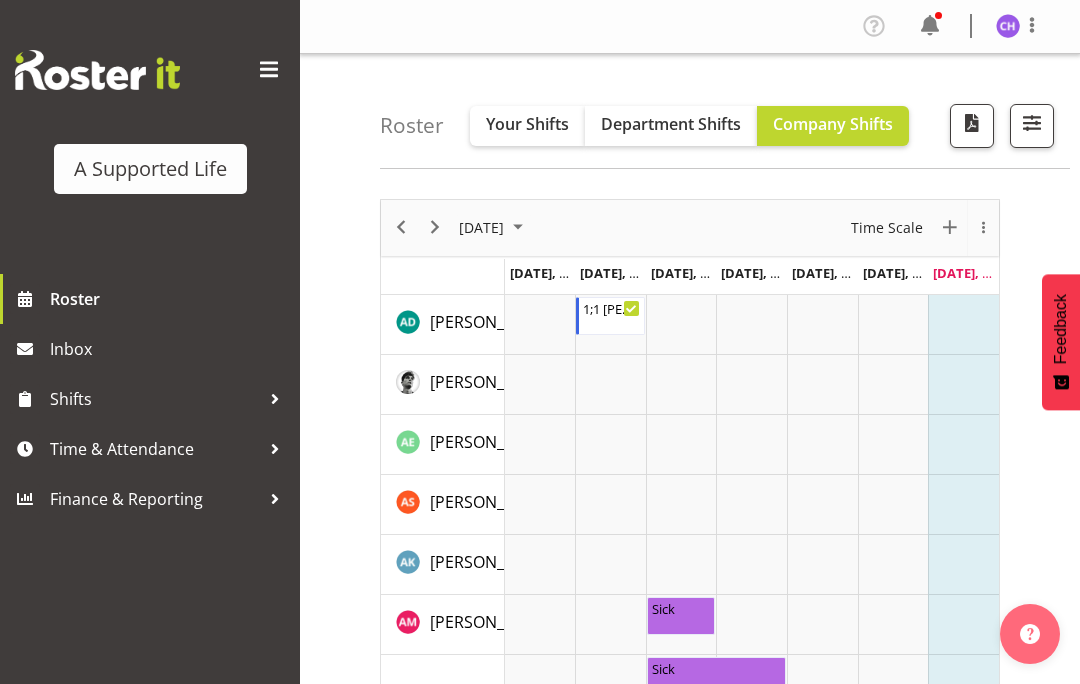 click at bounding box center (1032, 123) 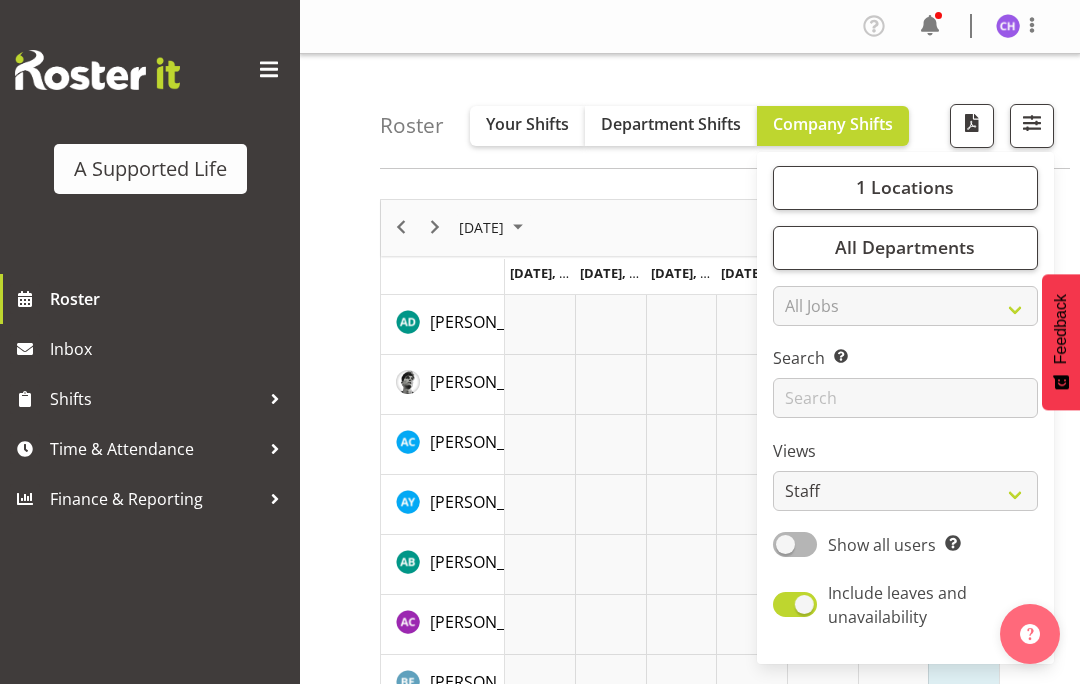 click on "1 Locations" at bounding box center [905, 187] 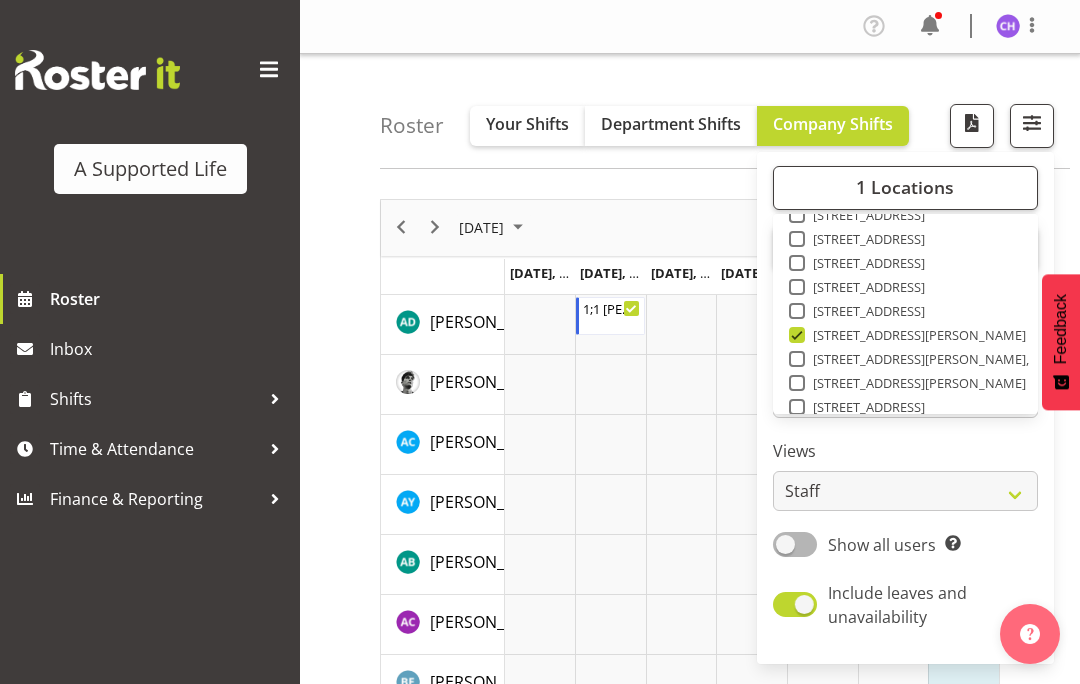 click at bounding box center [797, 359] 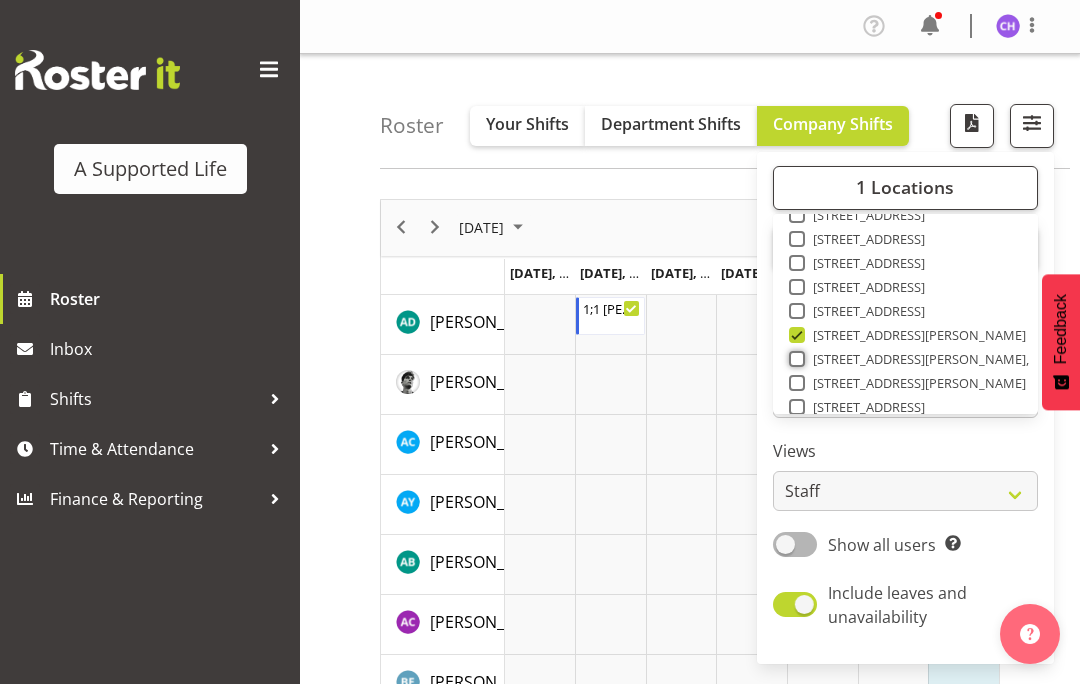 click on "[STREET_ADDRESS][PERSON_NAME]," at bounding box center (795, 358) 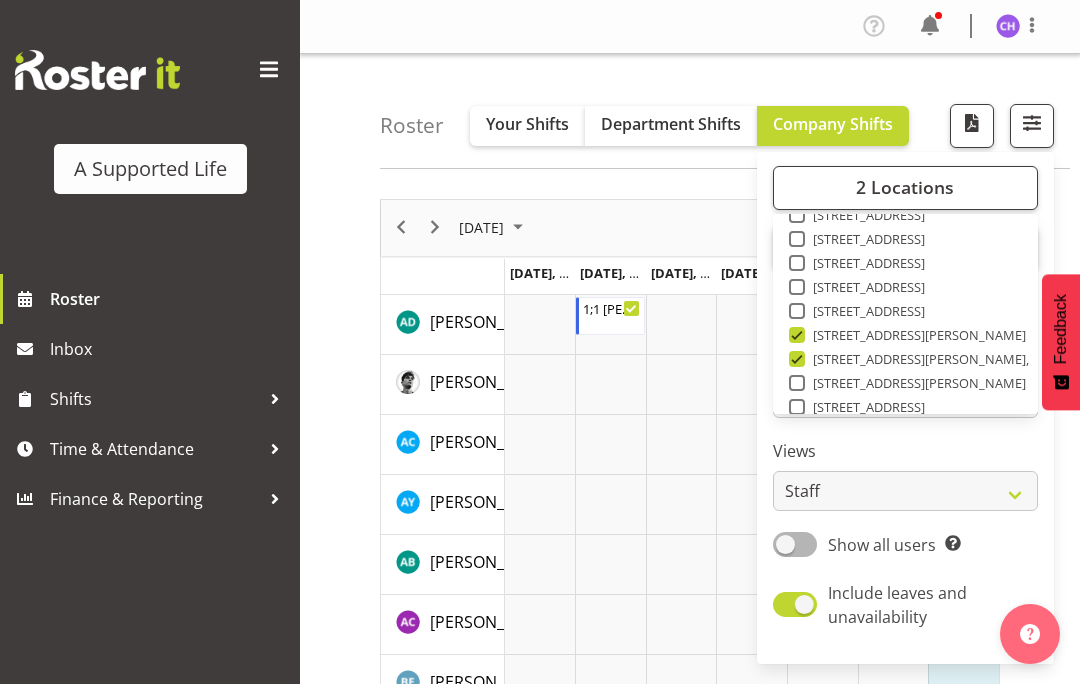 click on "Roster   Your Shifts
Department Shifts
Company Shifts
2 Locations
Clear
[STREET_ADDRESS]
[STREET_ADDRESS]
[STREET_ADDRESS]
[STREET_ADDRESS][PERSON_NAME]
[STREET_ADDRESS]
[STREET_ADDRESS]
[STREET_ADDRESS]" at bounding box center [725, 111] 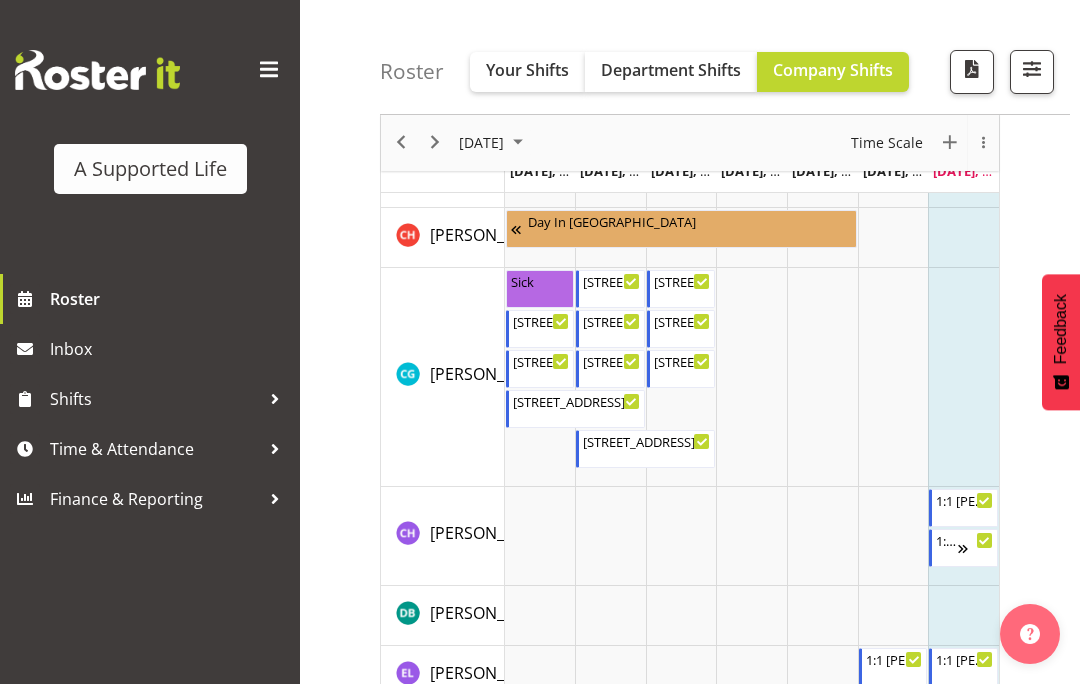 scroll, scrollTop: 765, scrollLeft: 0, axis: vertical 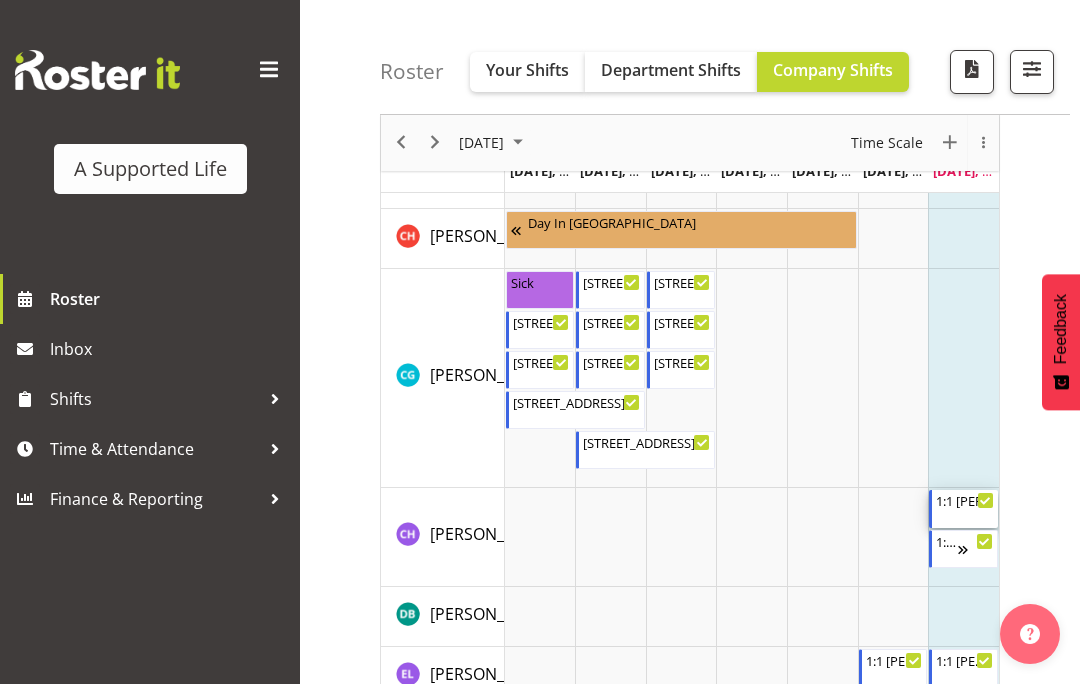 click on "1:1 Miranda 4:00 PM - 10:30 PM" at bounding box center (965, 509) 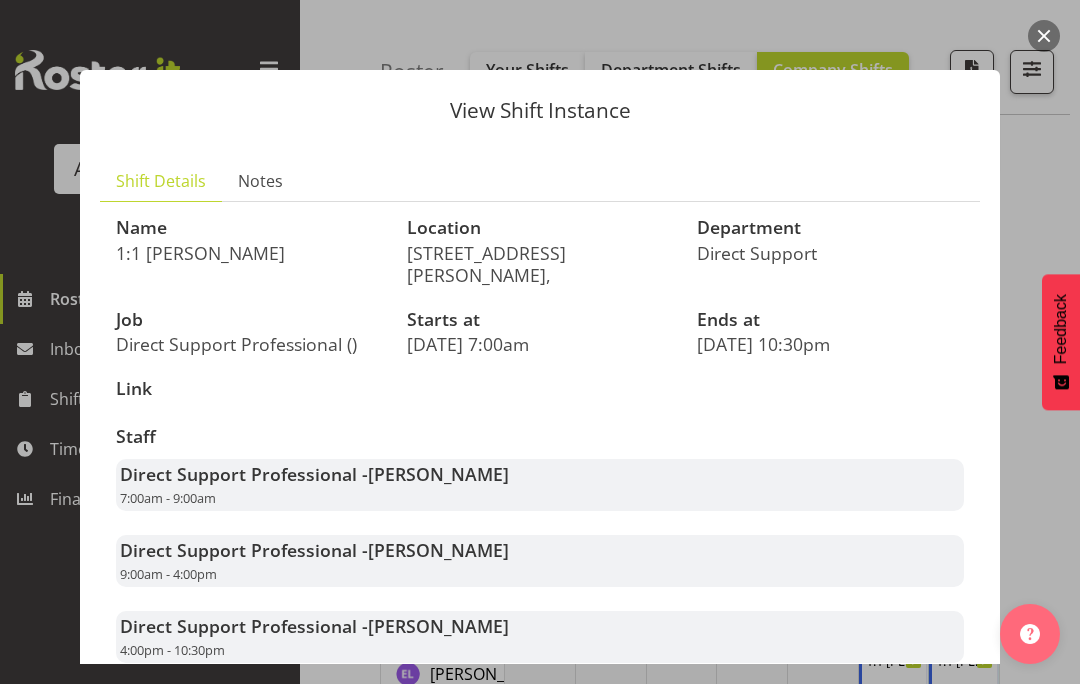 click at bounding box center (1044, 36) 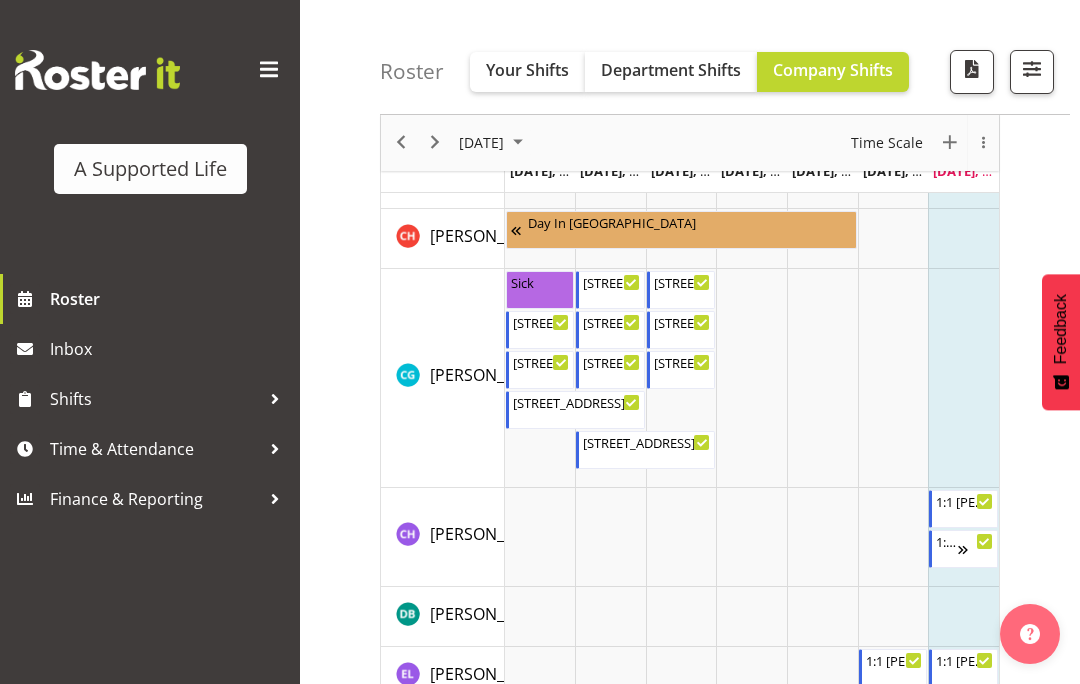click at bounding box center (1032, 69) 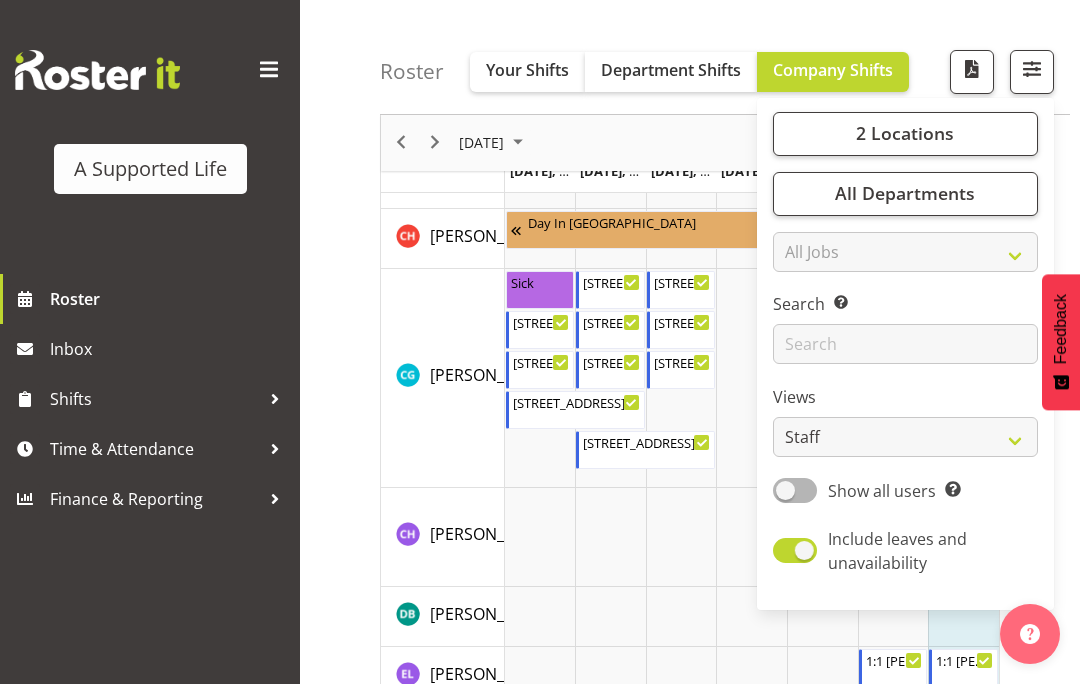 click on "2 Locations" at bounding box center (905, 134) 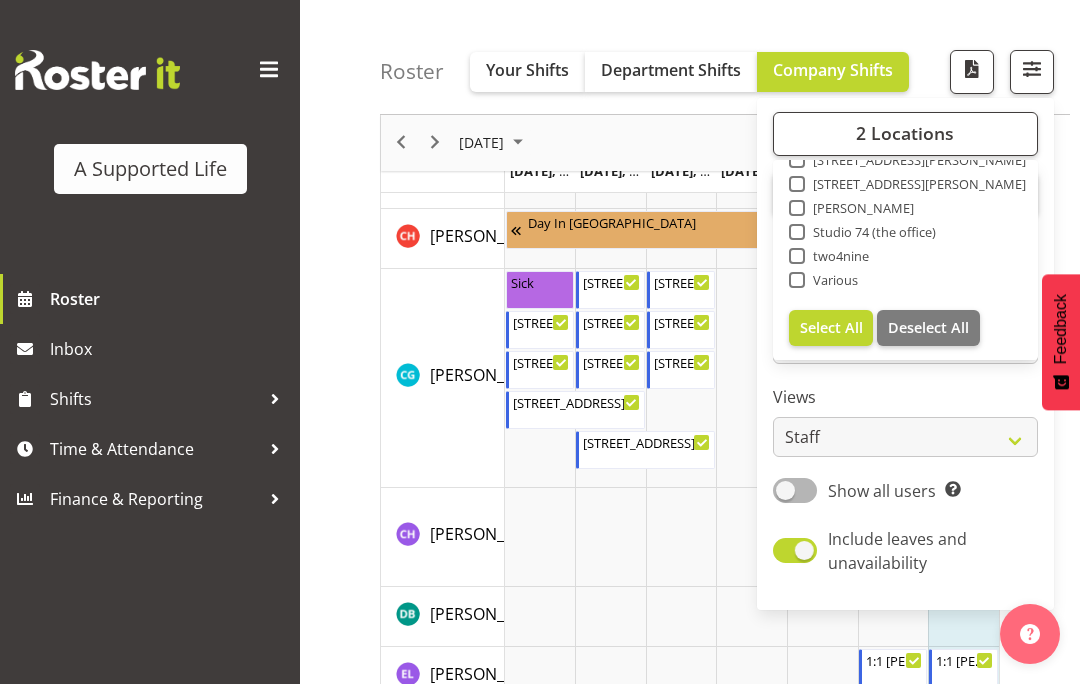 scroll, scrollTop: 672, scrollLeft: 0, axis: vertical 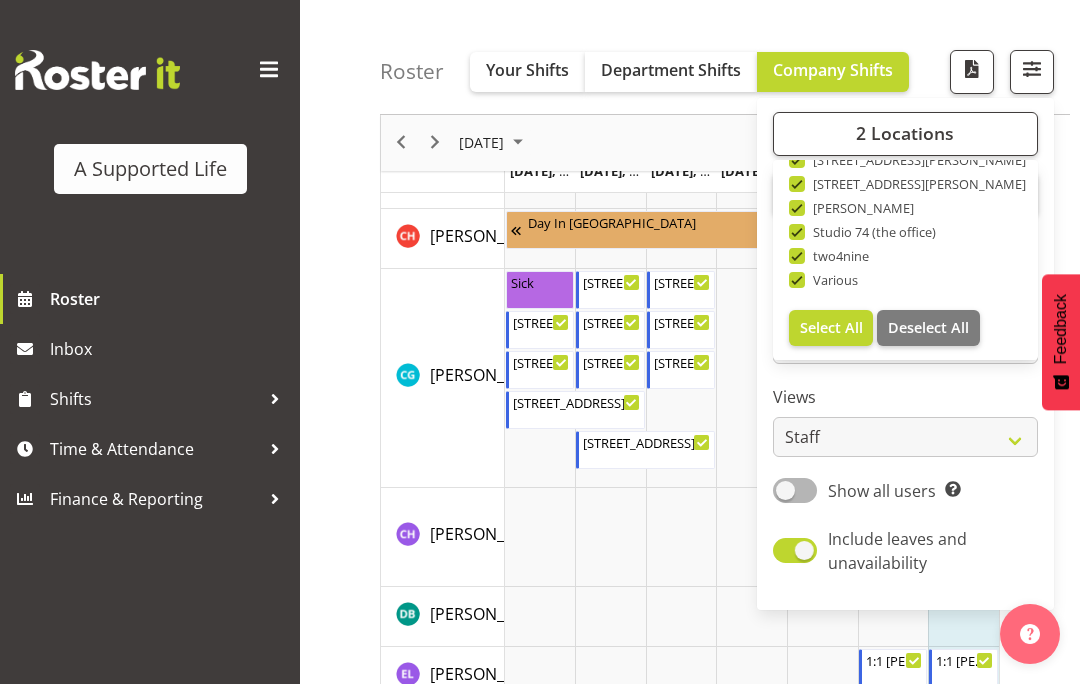 checkbox on "true" 